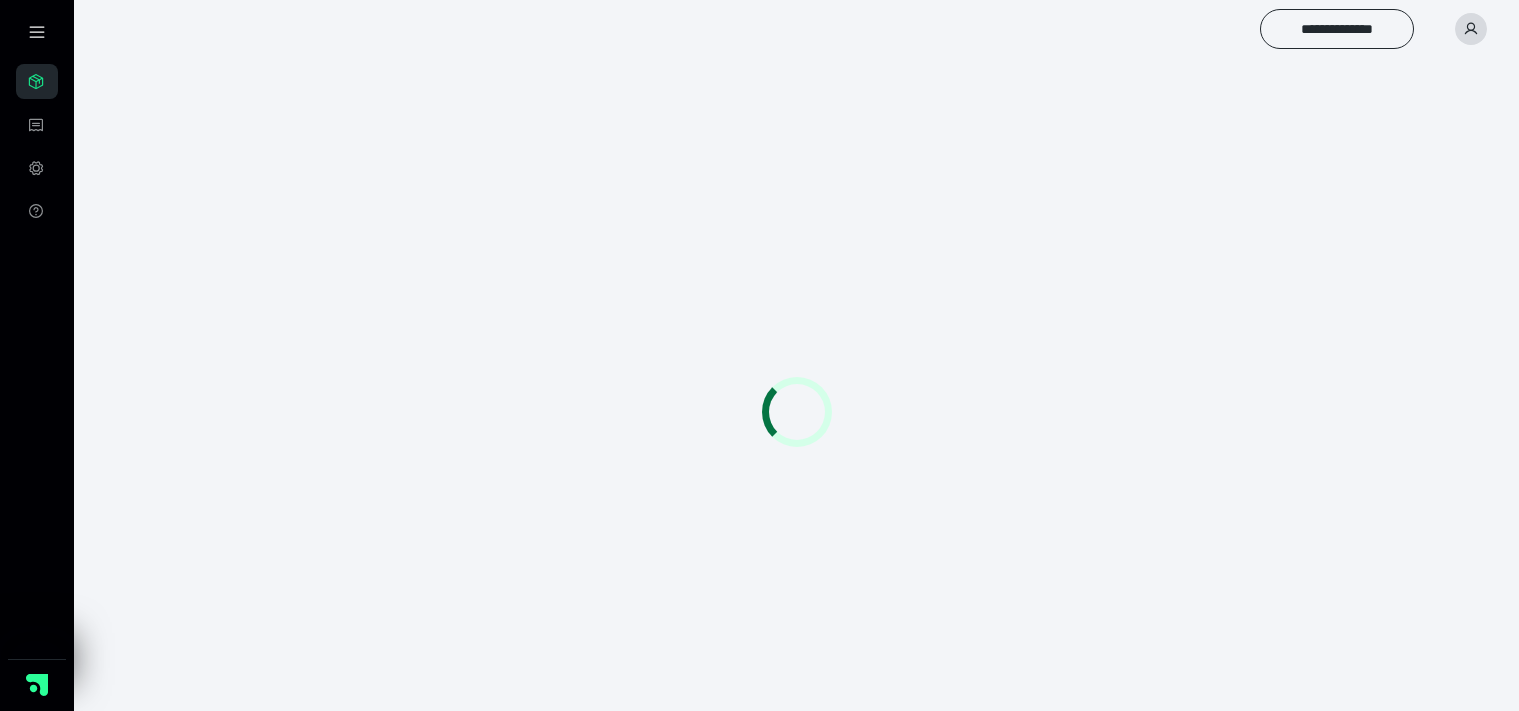 scroll, scrollTop: 0, scrollLeft: 0, axis: both 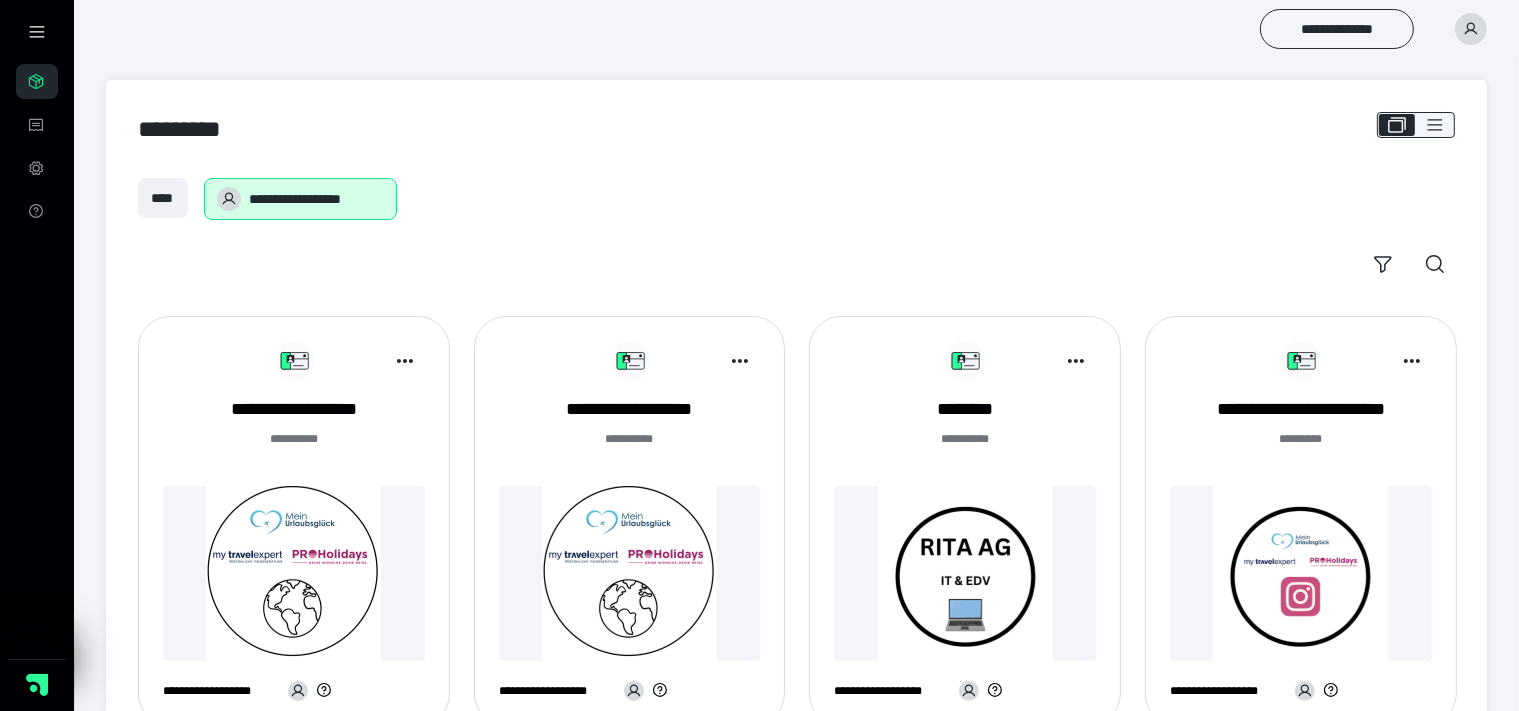 click on "**********" at bounding box center [630, 529] 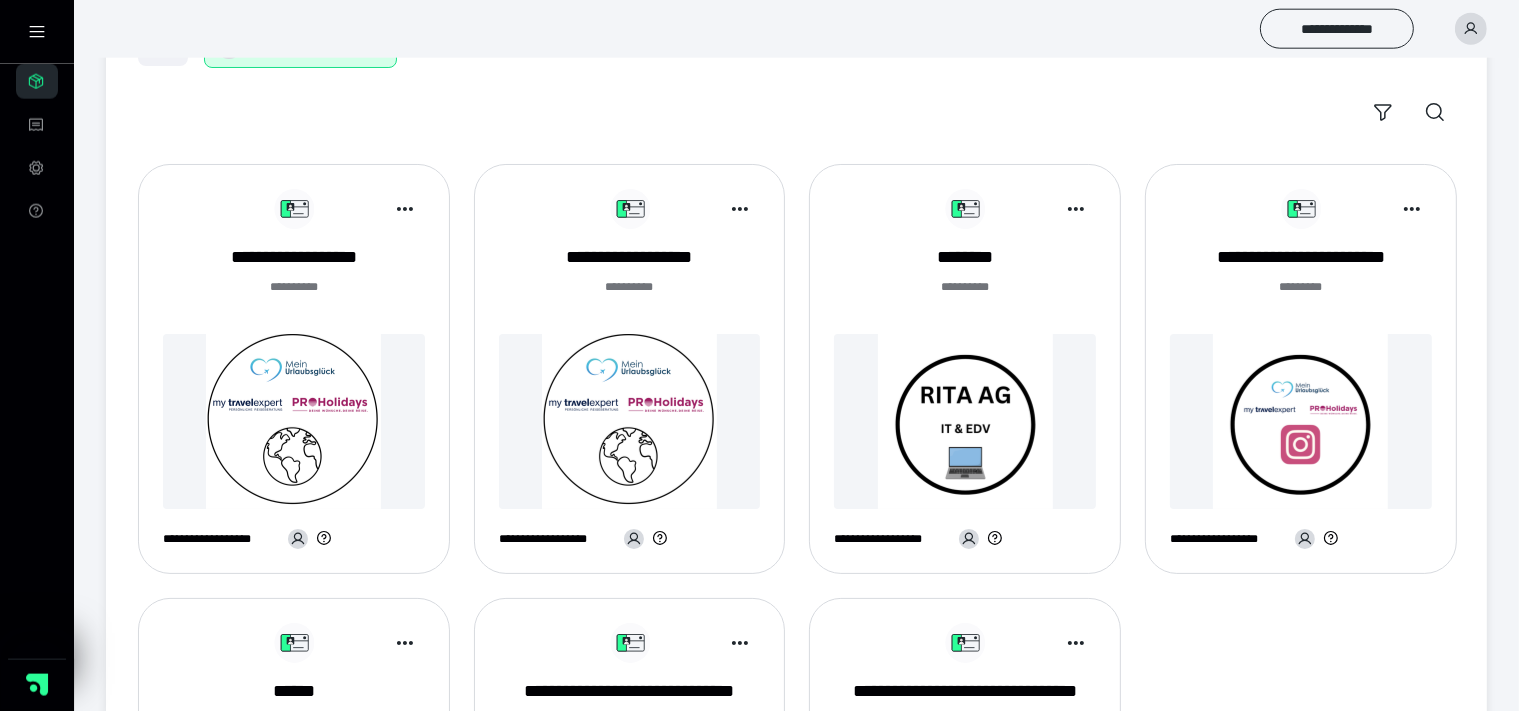 scroll, scrollTop: 176, scrollLeft: 0, axis: vertical 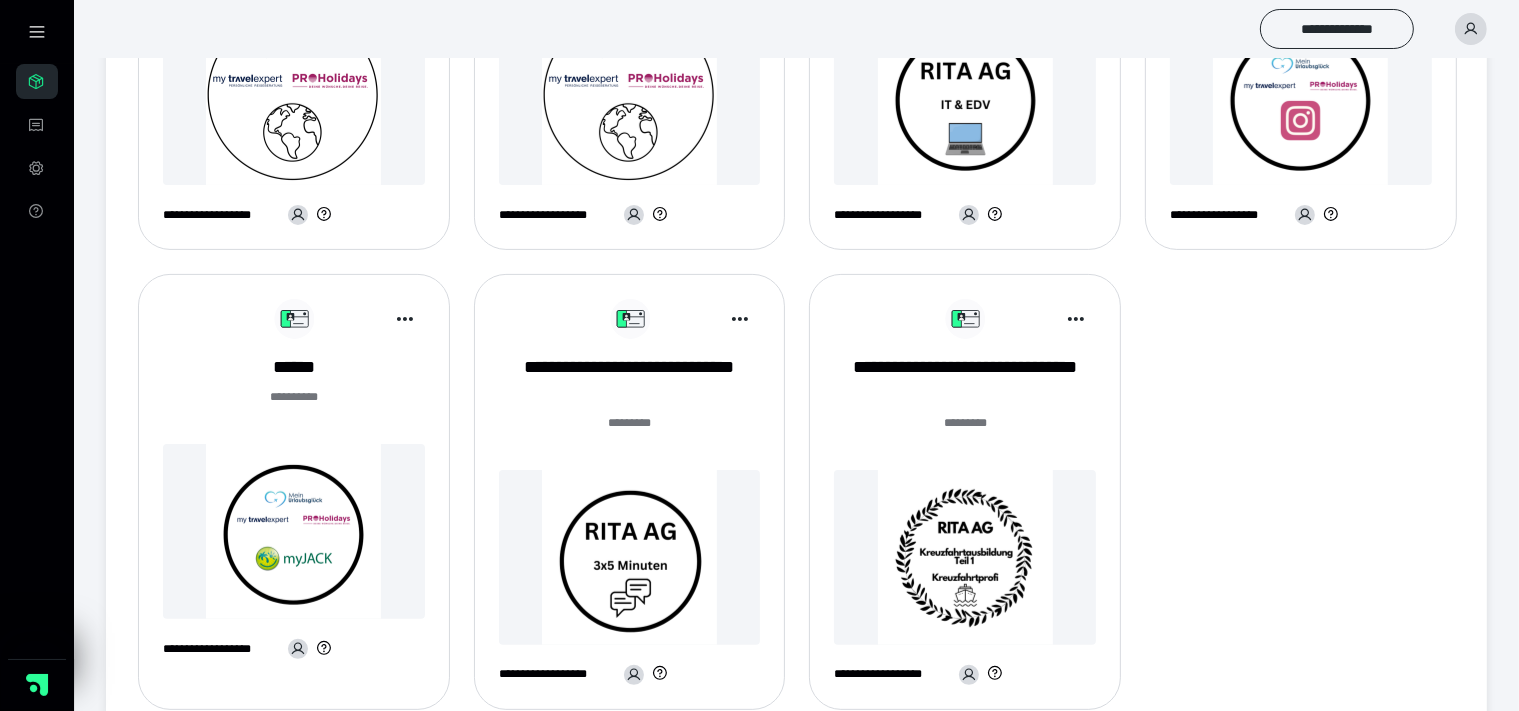 click at bounding box center (294, 531) 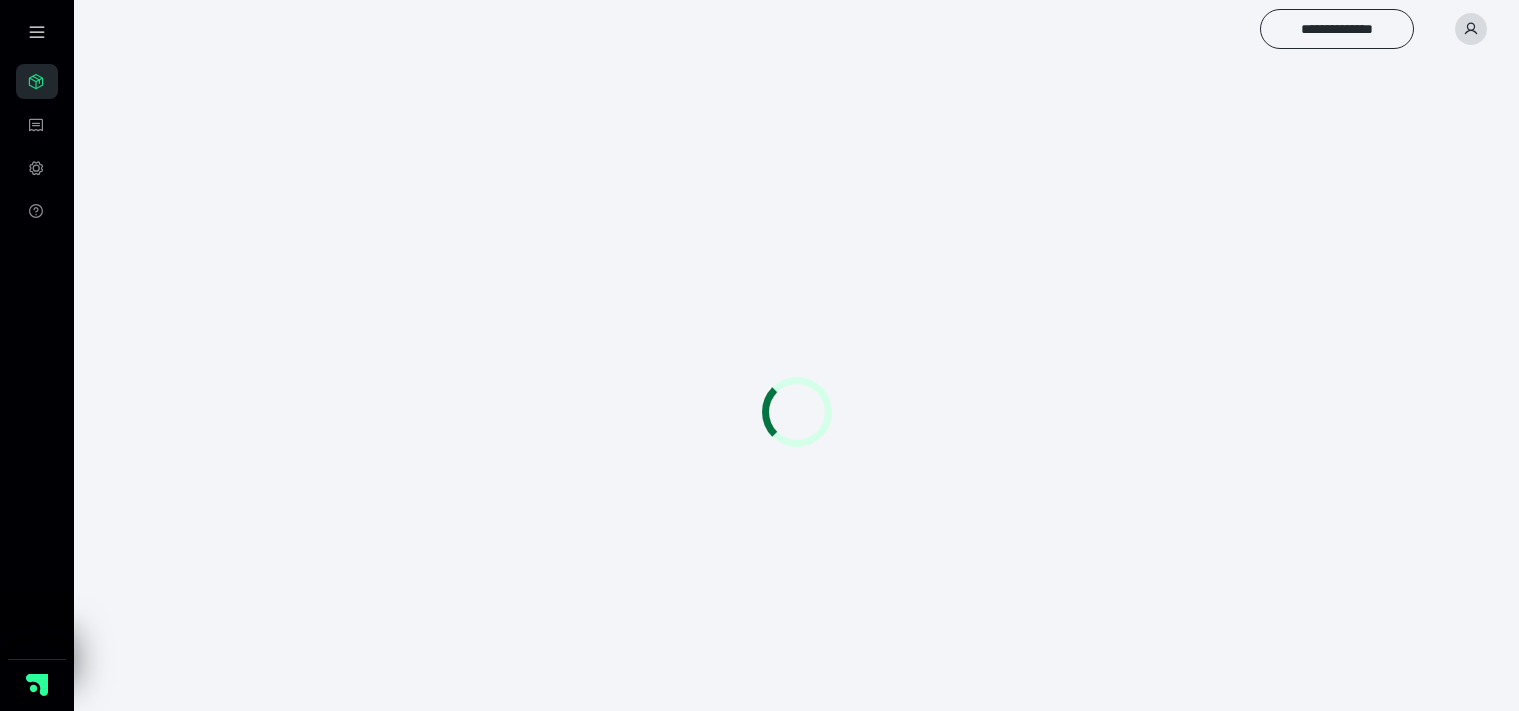 scroll, scrollTop: 0, scrollLeft: 0, axis: both 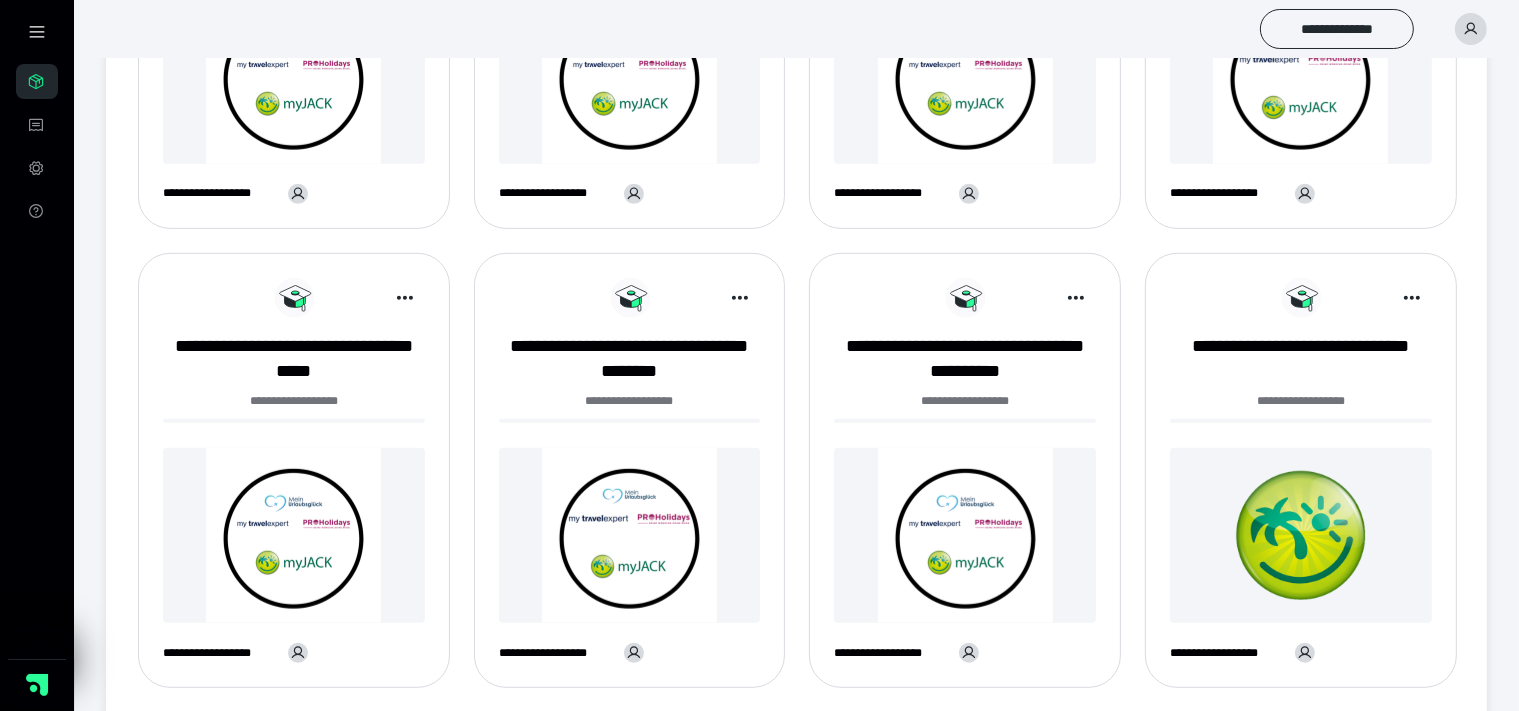 drag, startPoint x: 1526, startPoint y: 695, endPoint x: 1336, endPoint y: 706, distance: 190.31816 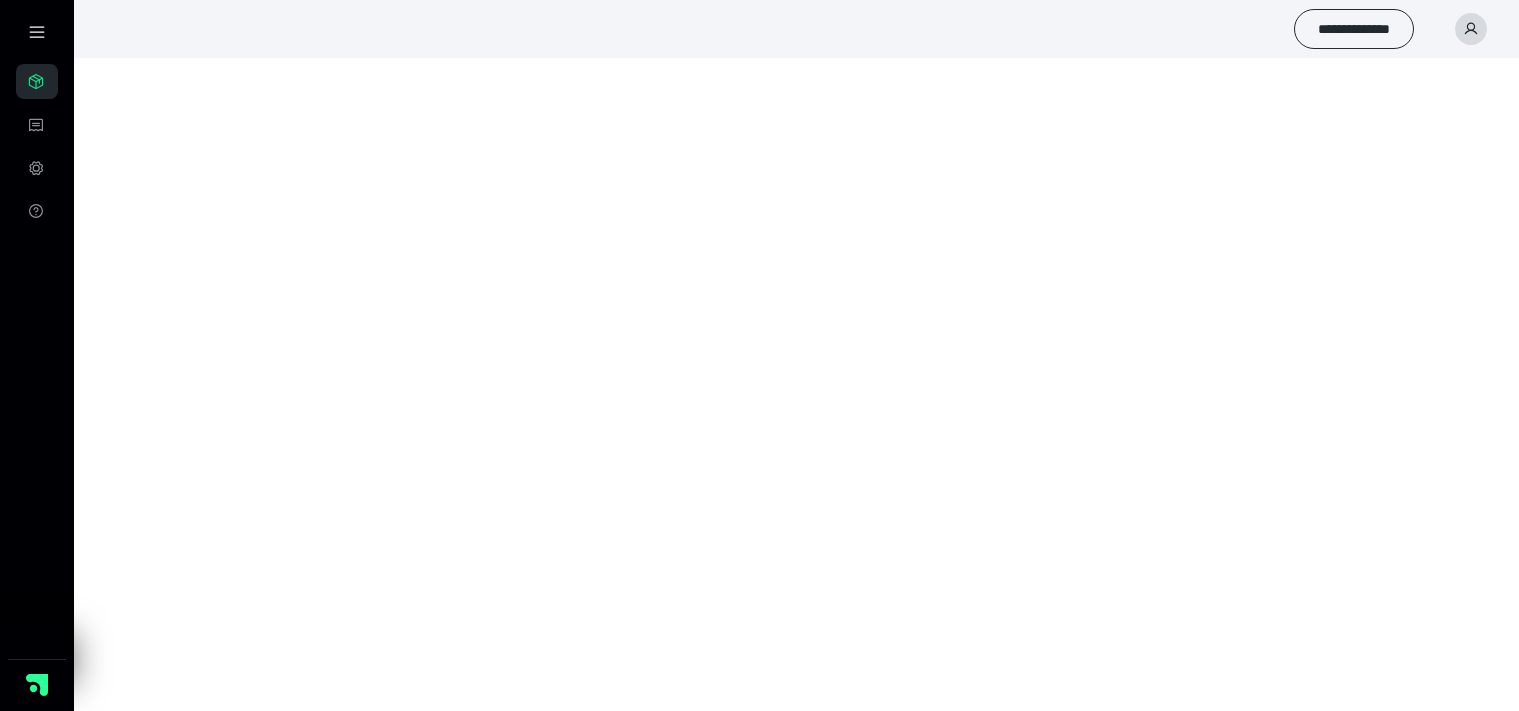 scroll, scrollTop: 0, scrollLeft: 0, axis: both 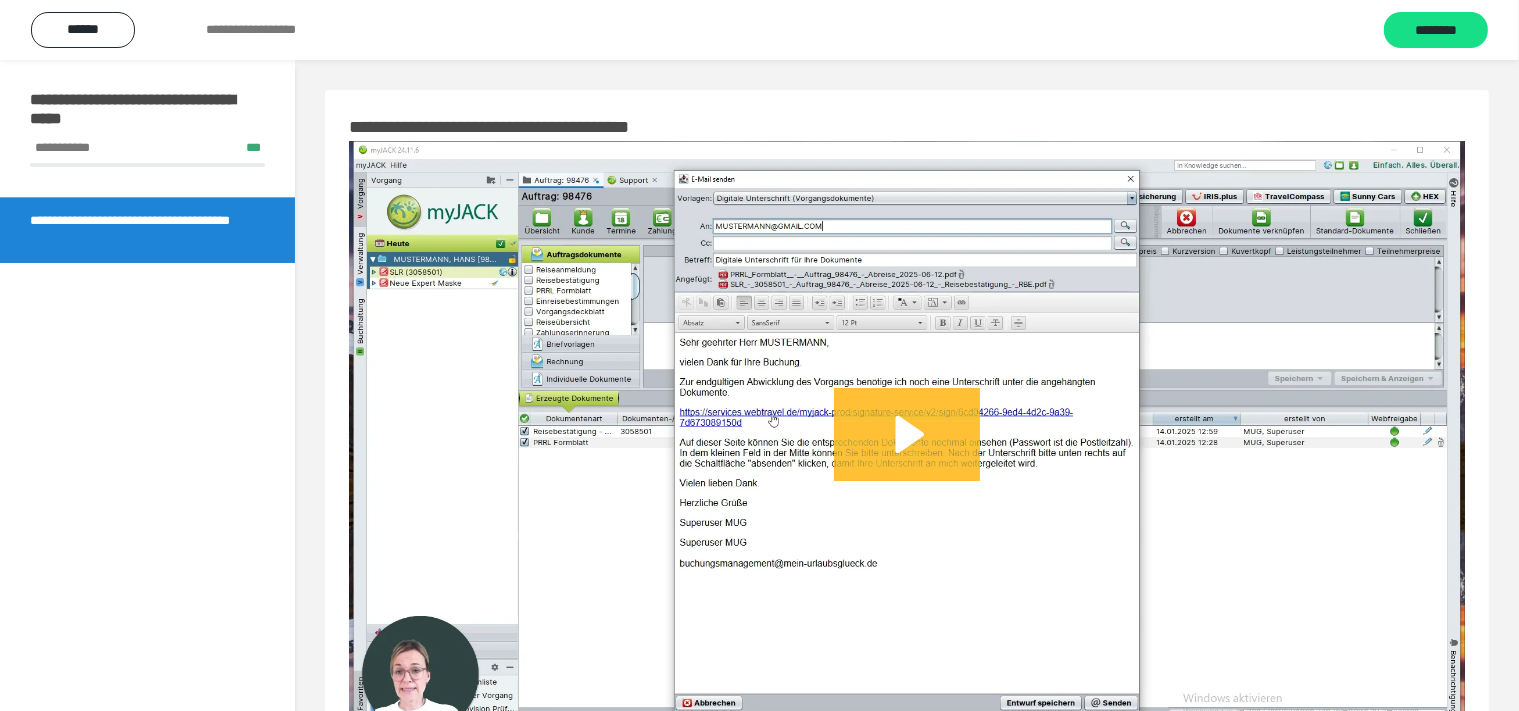 click 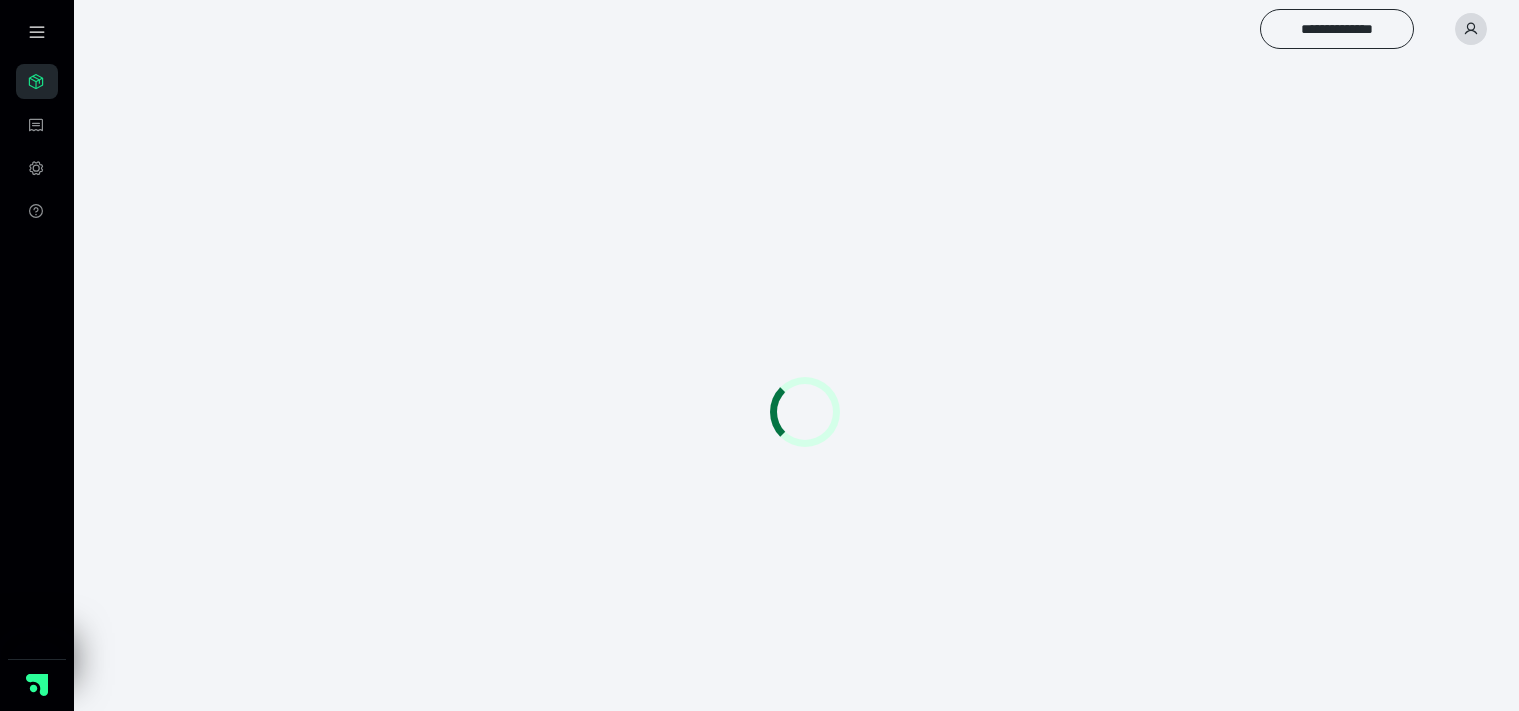 scroll, scrollTop: 0, scrollLeft: 0, axis: both 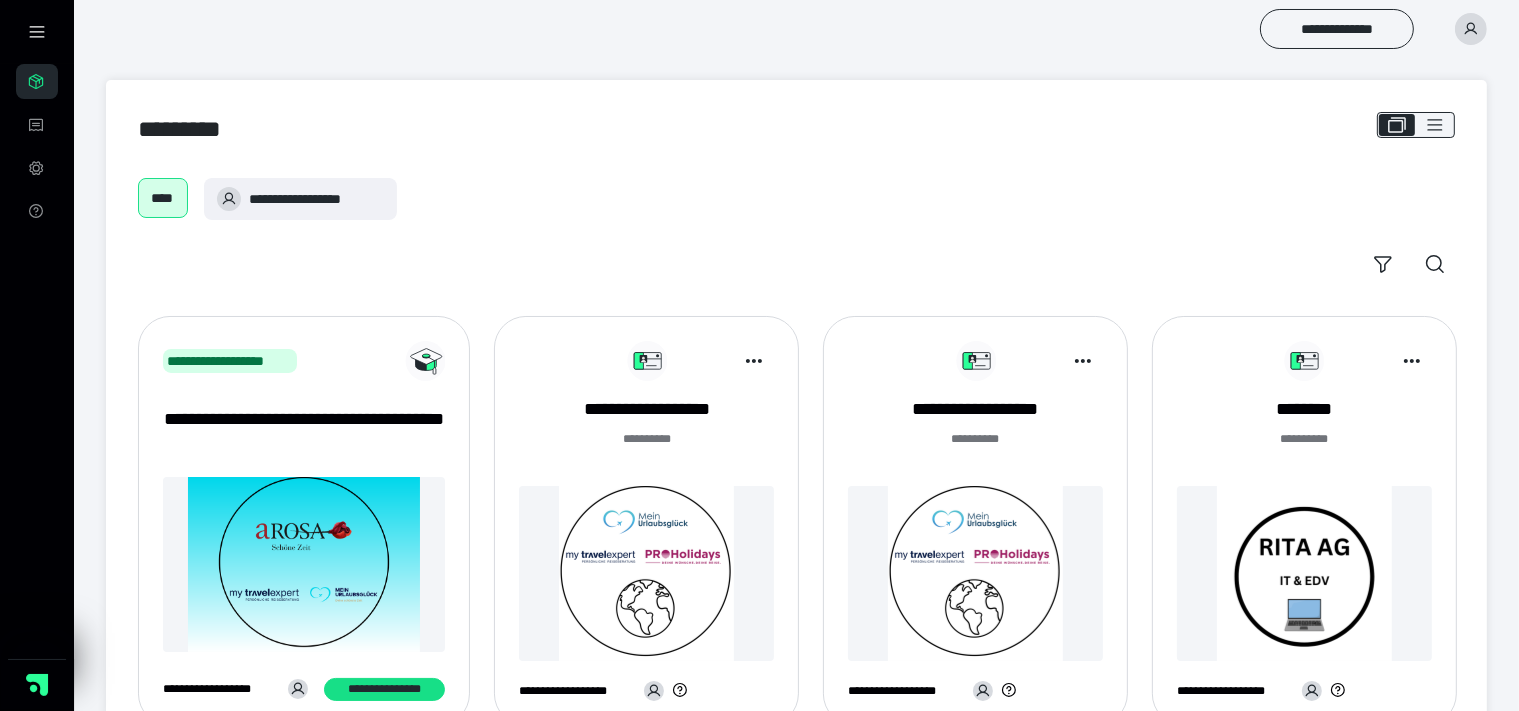 click at bounding box center (304, 564) 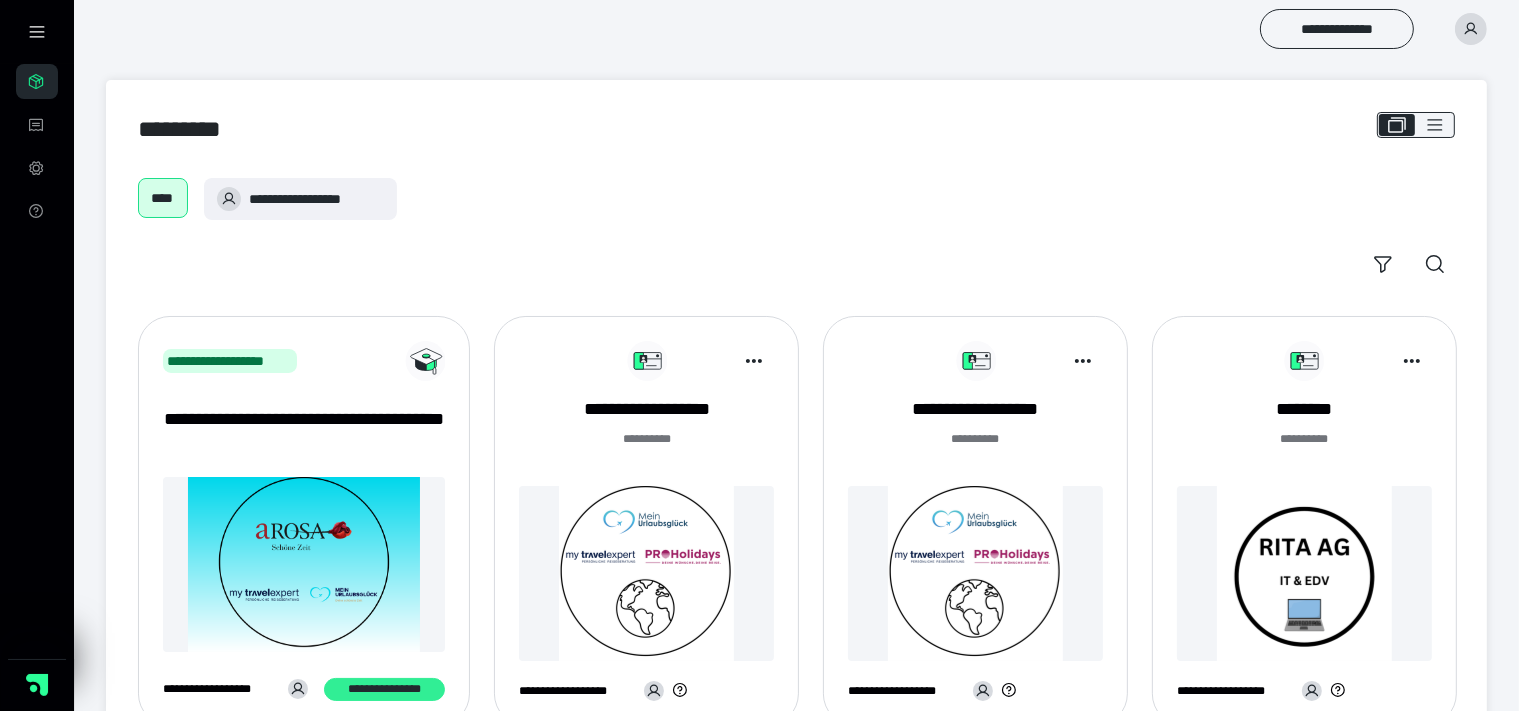 click on "**********" at bounding box center (384, 690) 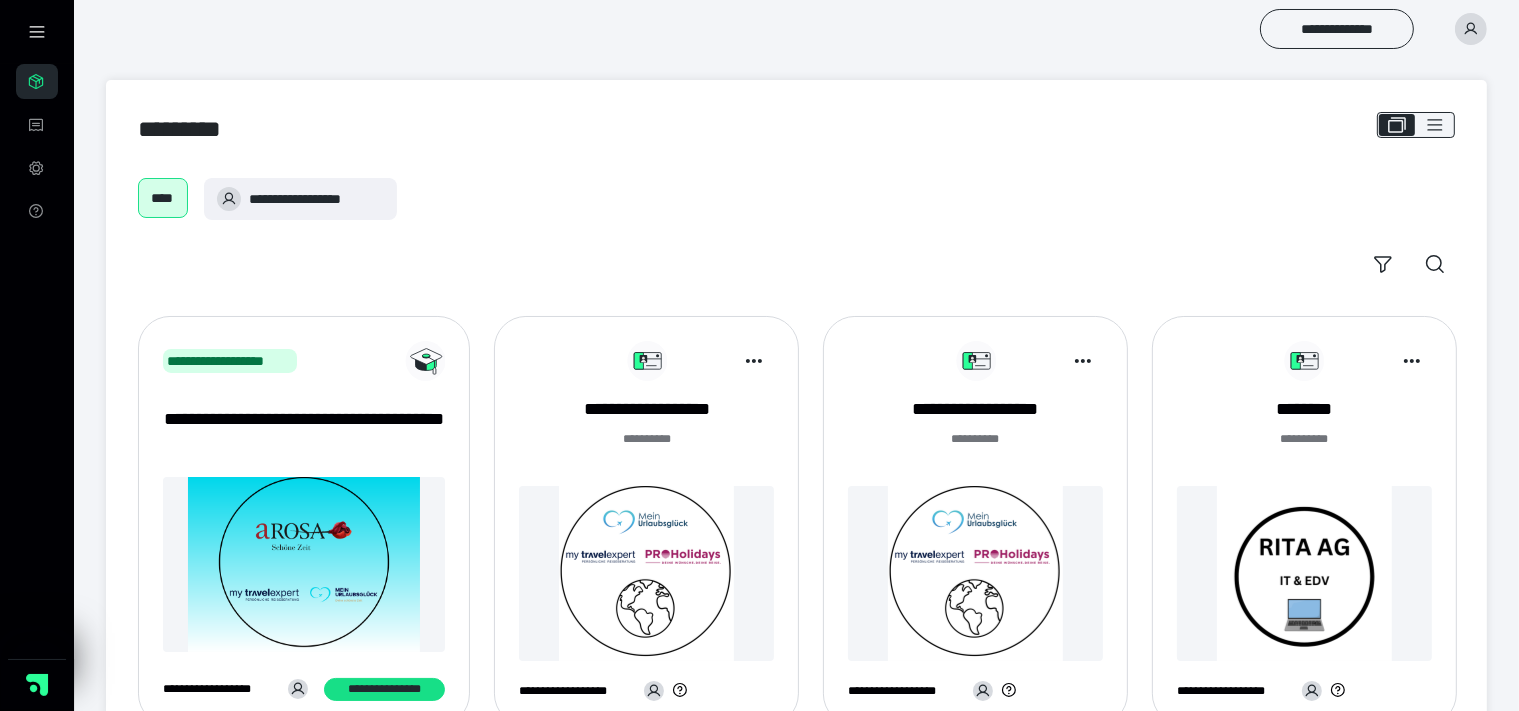 click at bounding box center [646, 573] 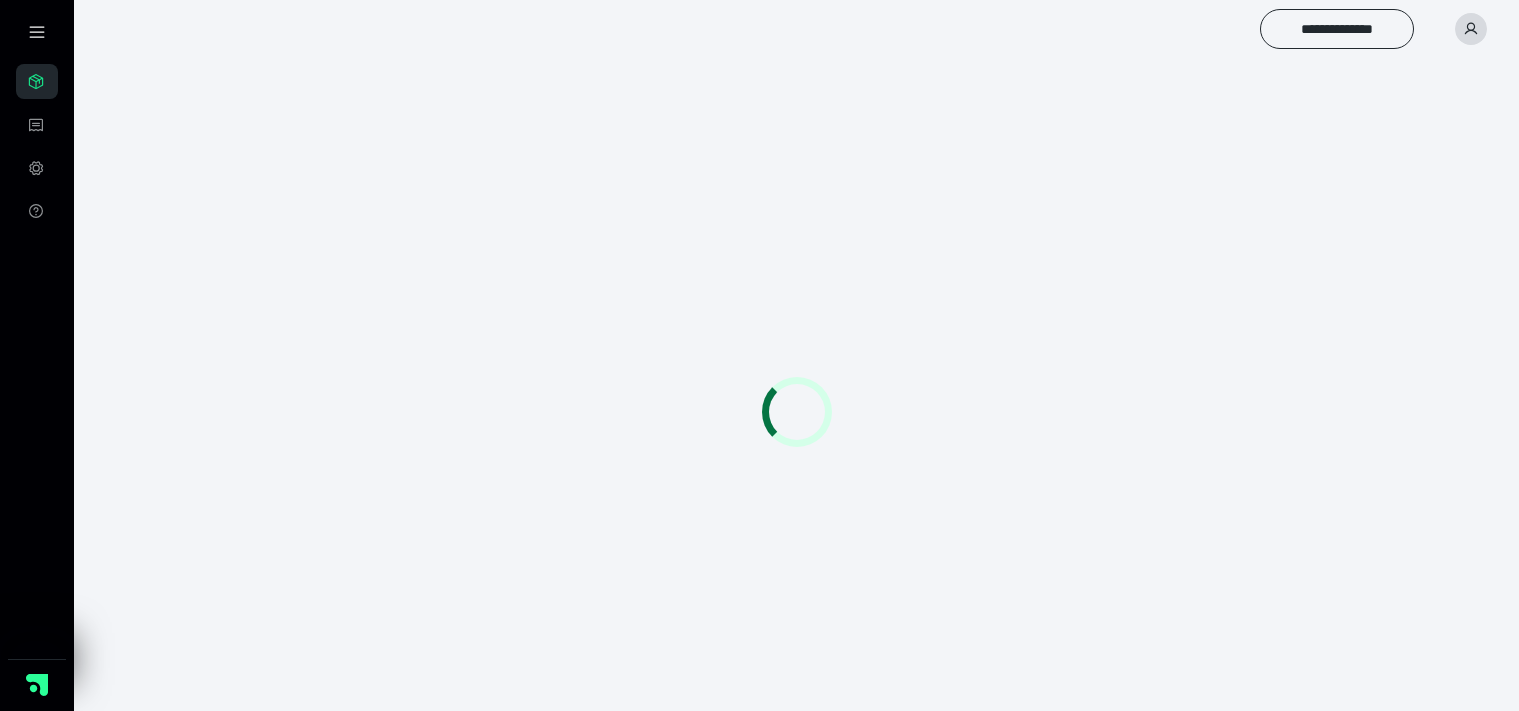 scroll, scrollTop: 0, scrollLeft: 0, axis: both 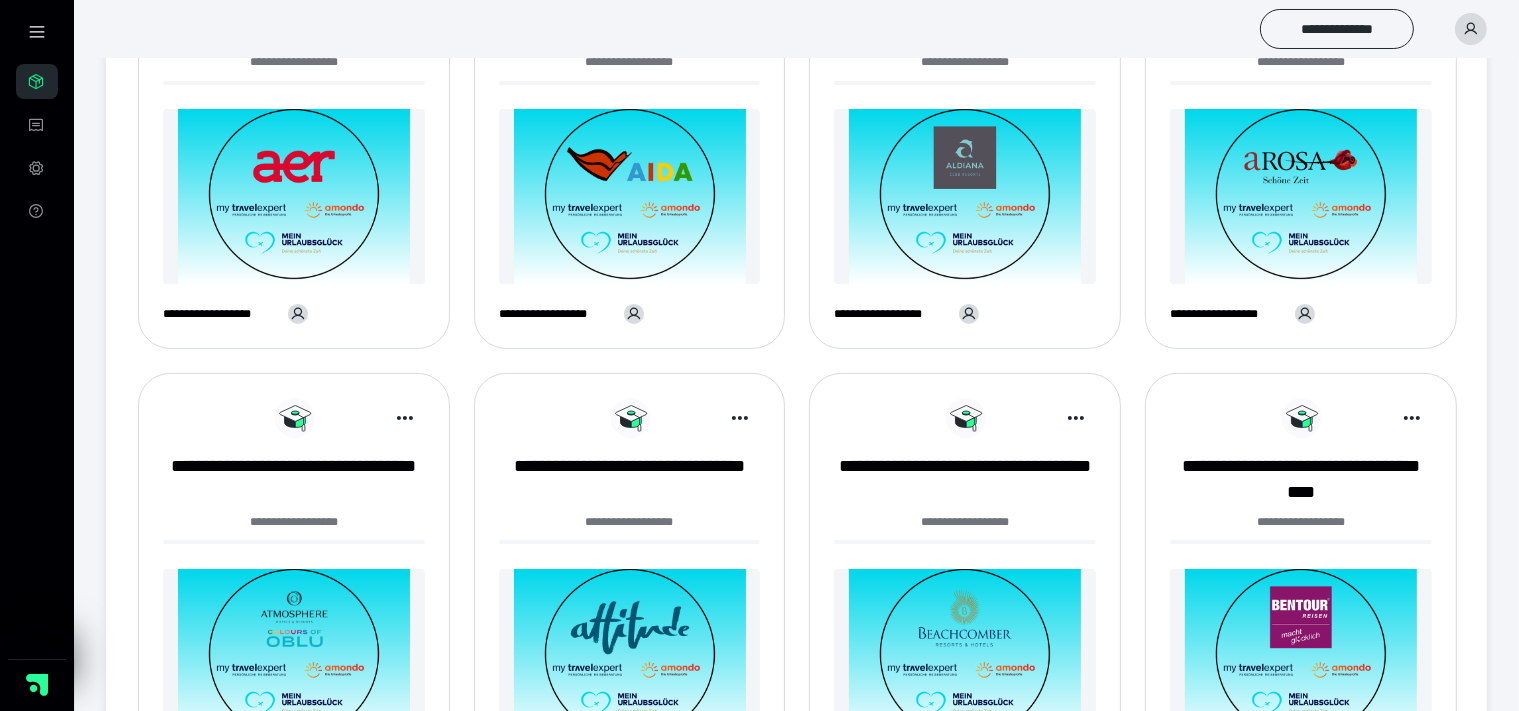 click at bounding box center [1301, 196] 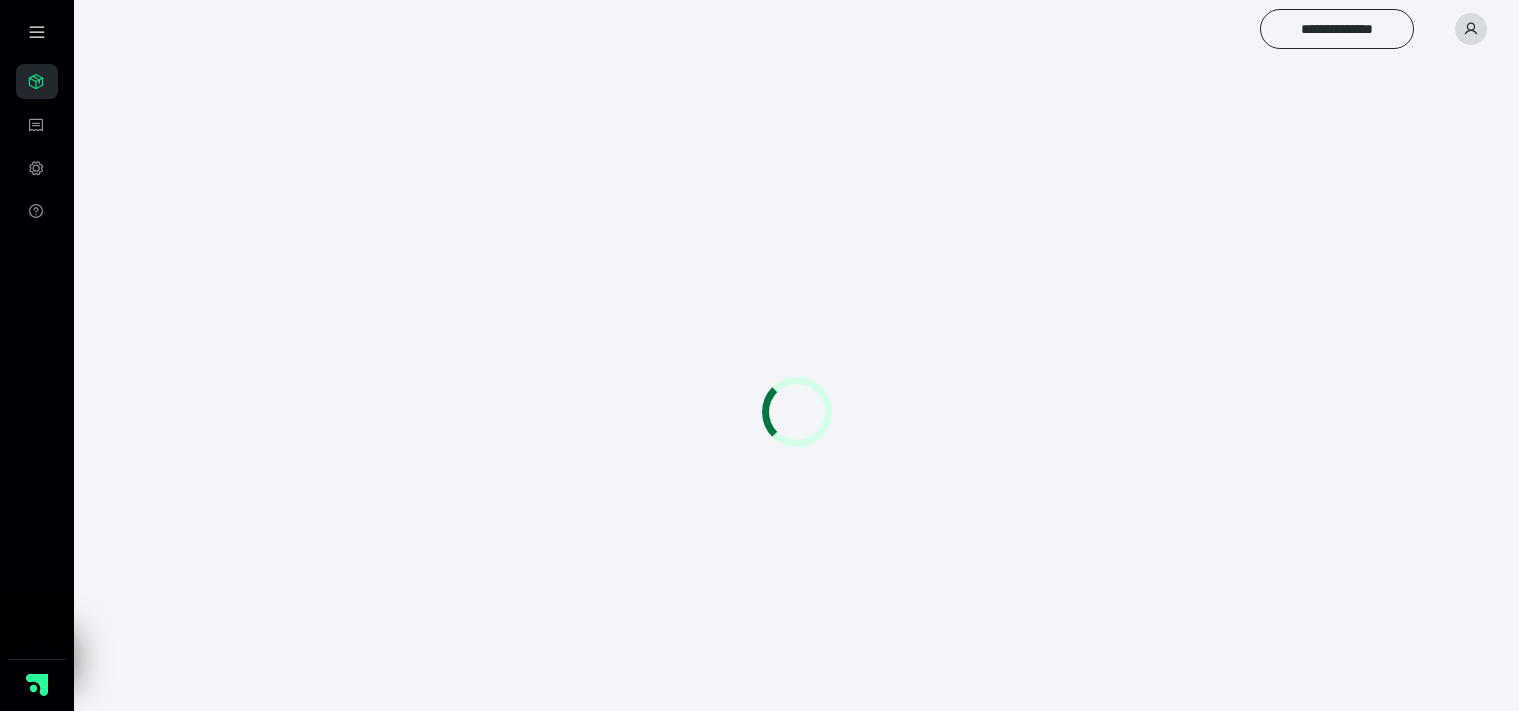 scroll, scrollTop: 0, scrollLeft: 0, axis: both 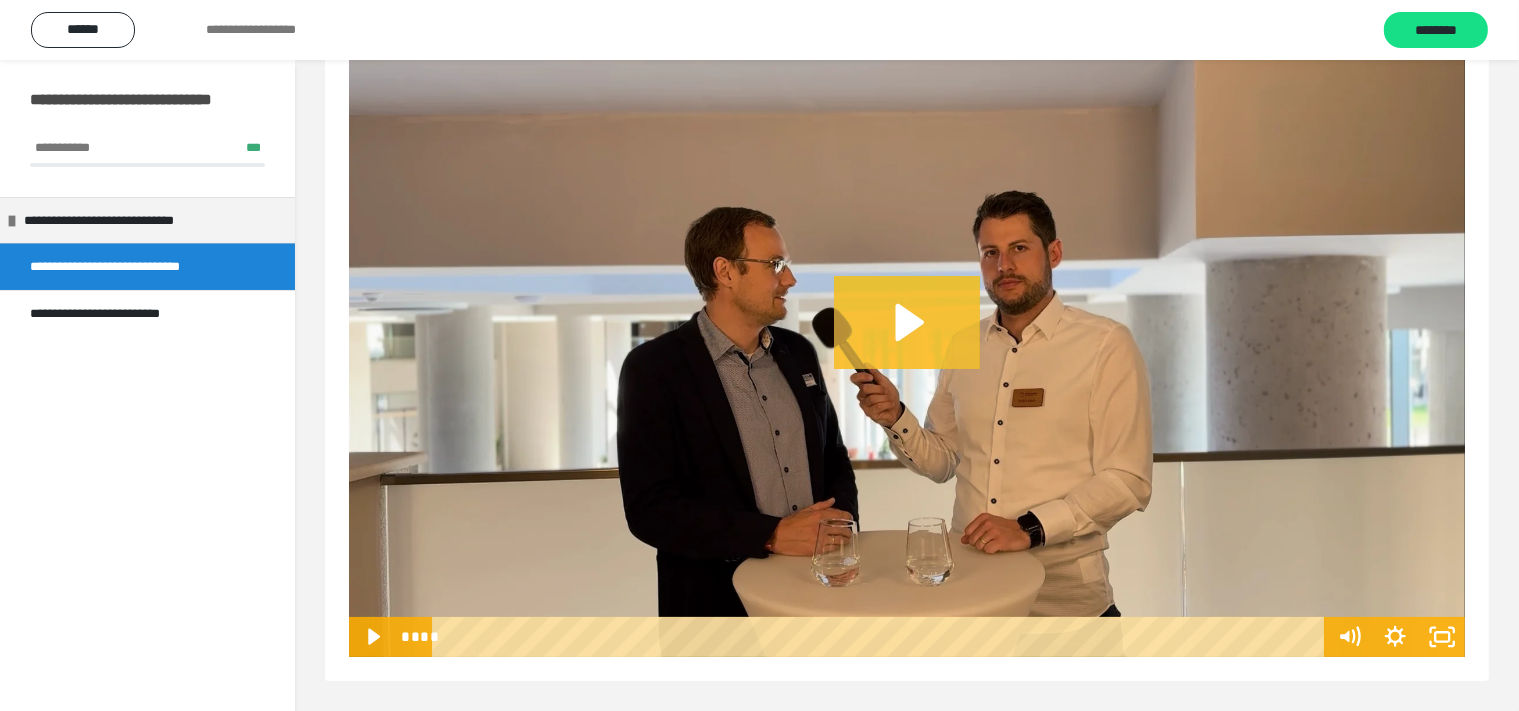 click 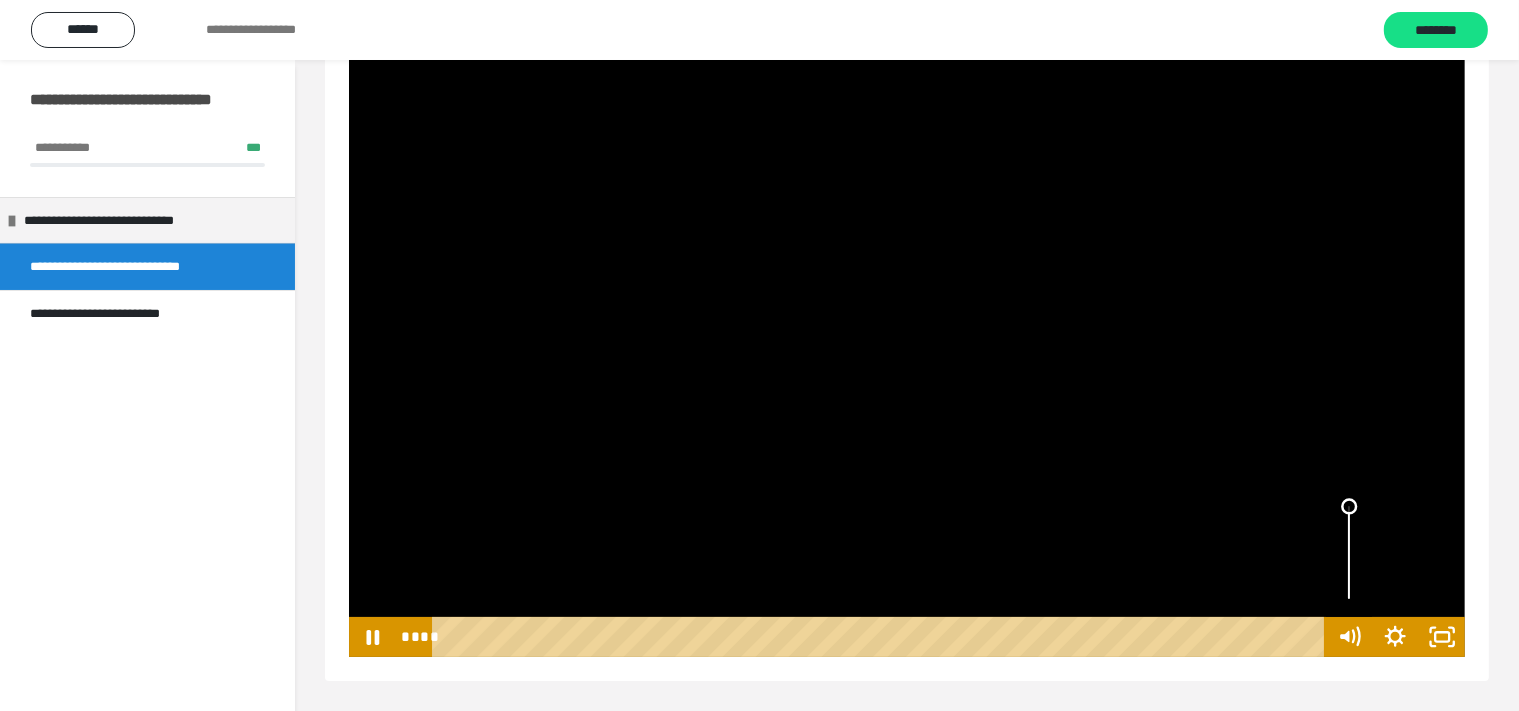 click at bounding box center (1348, 506) 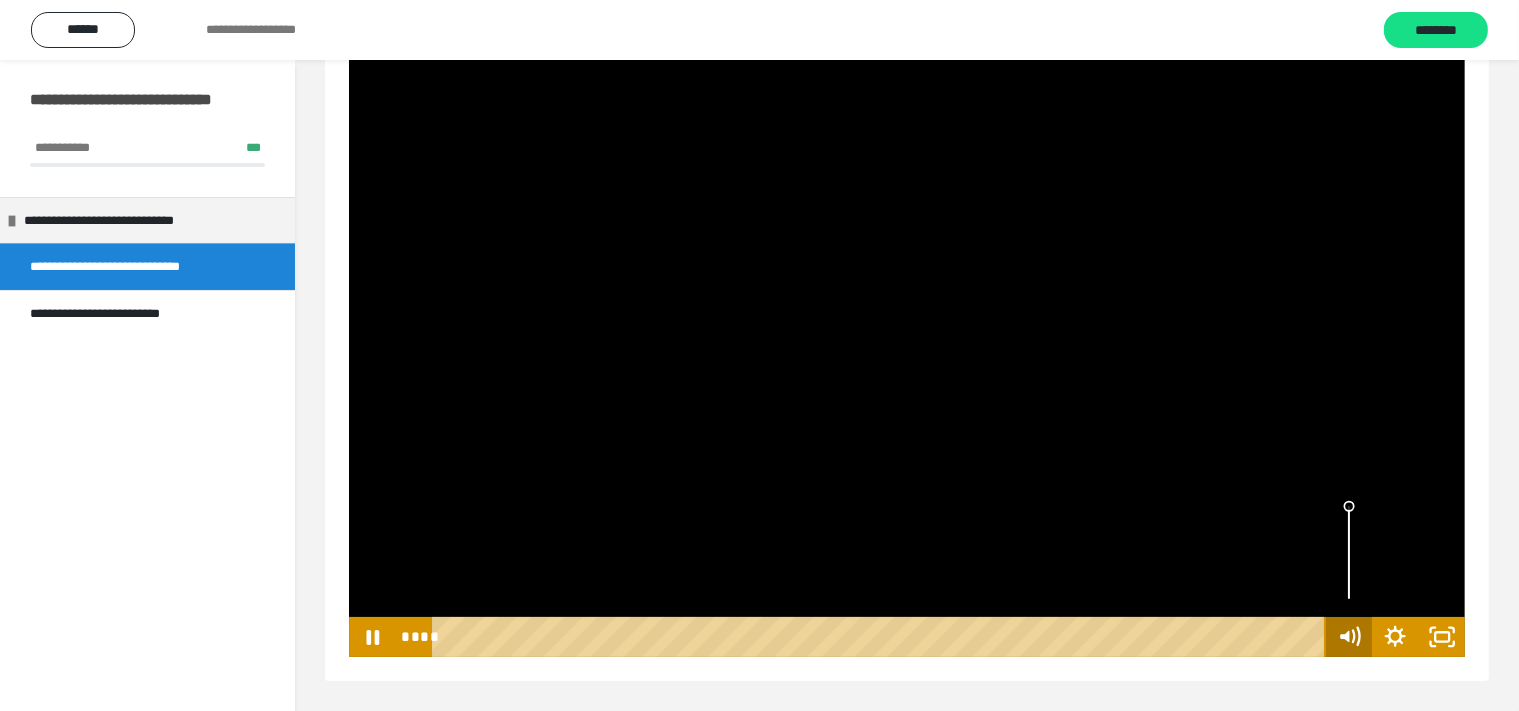 click 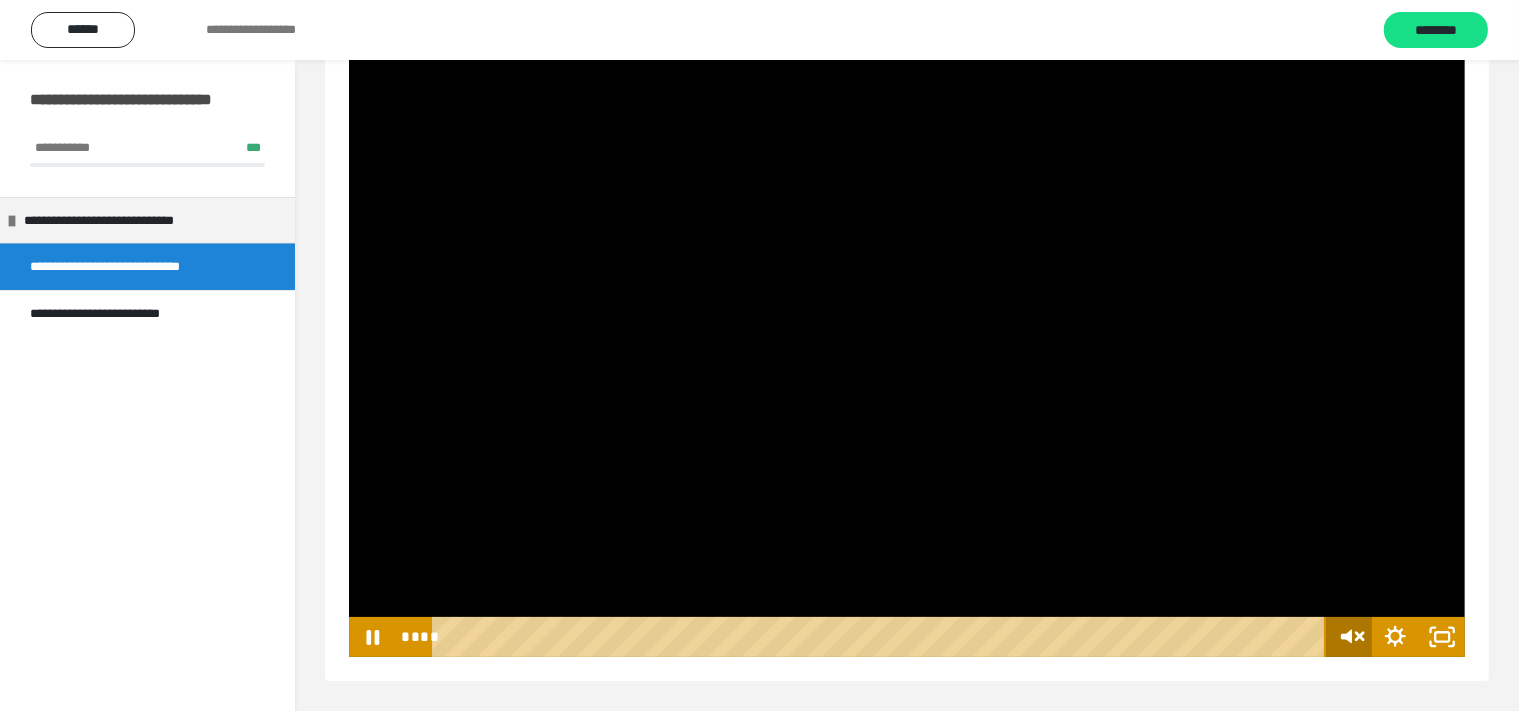 click 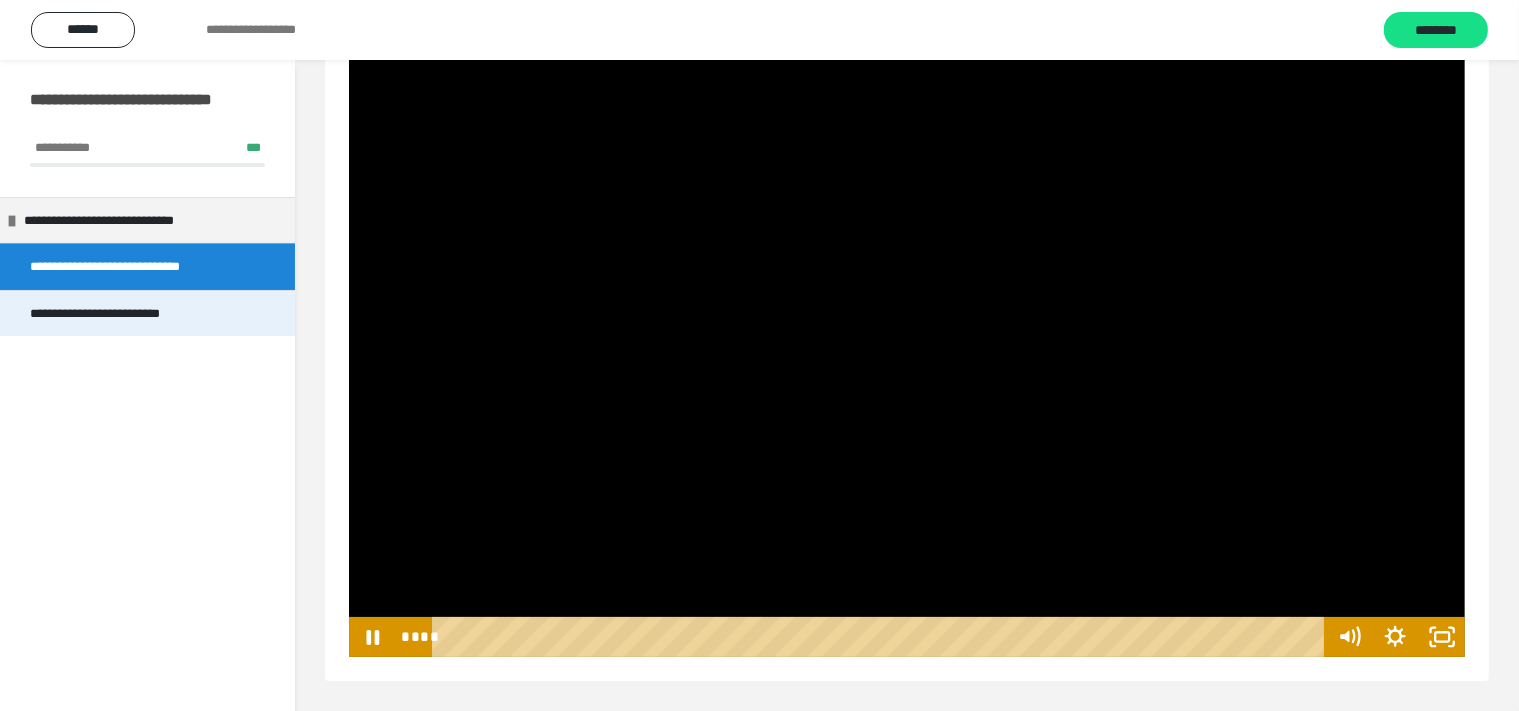 click on "**********" at bounding box center [116, 314] 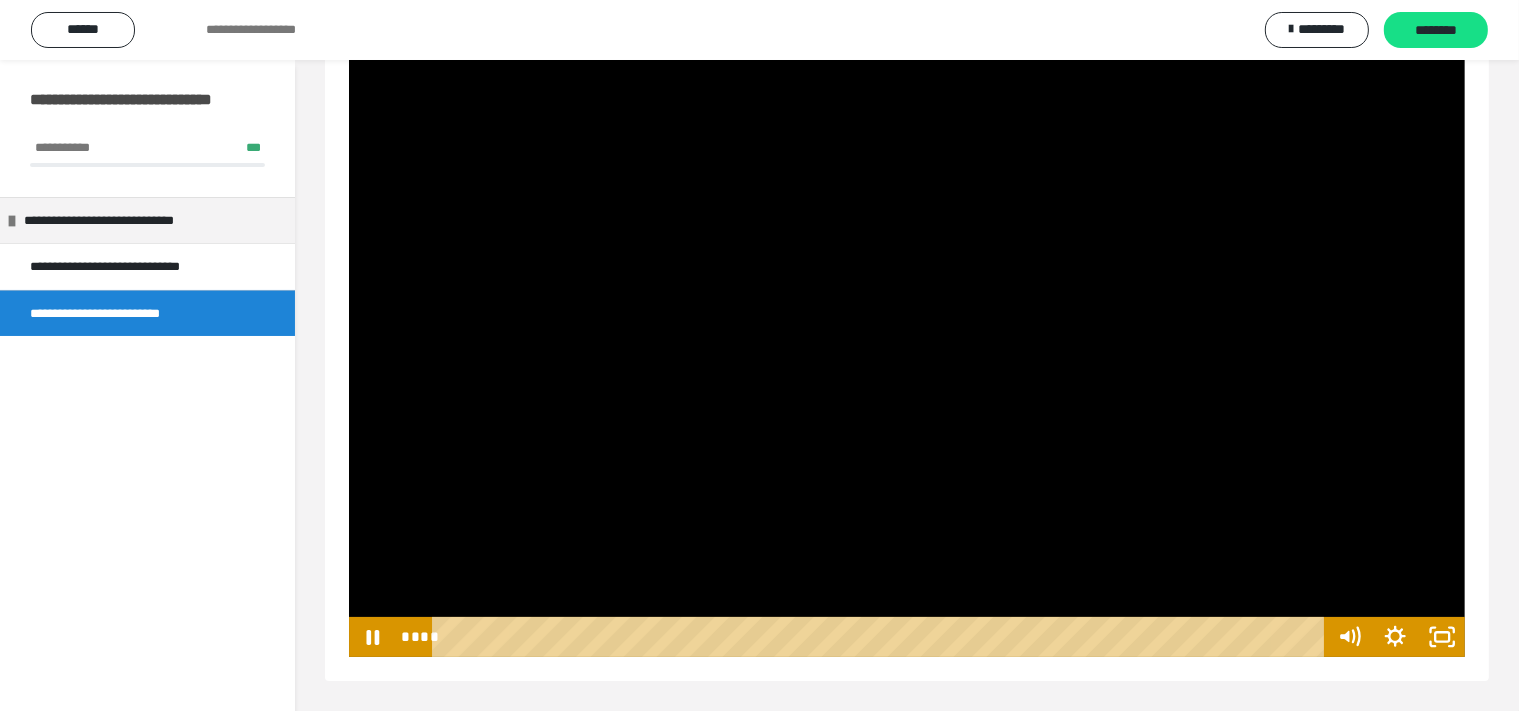 scroll, scrollTop: 60, scrollLeft: 0, axis: vertical 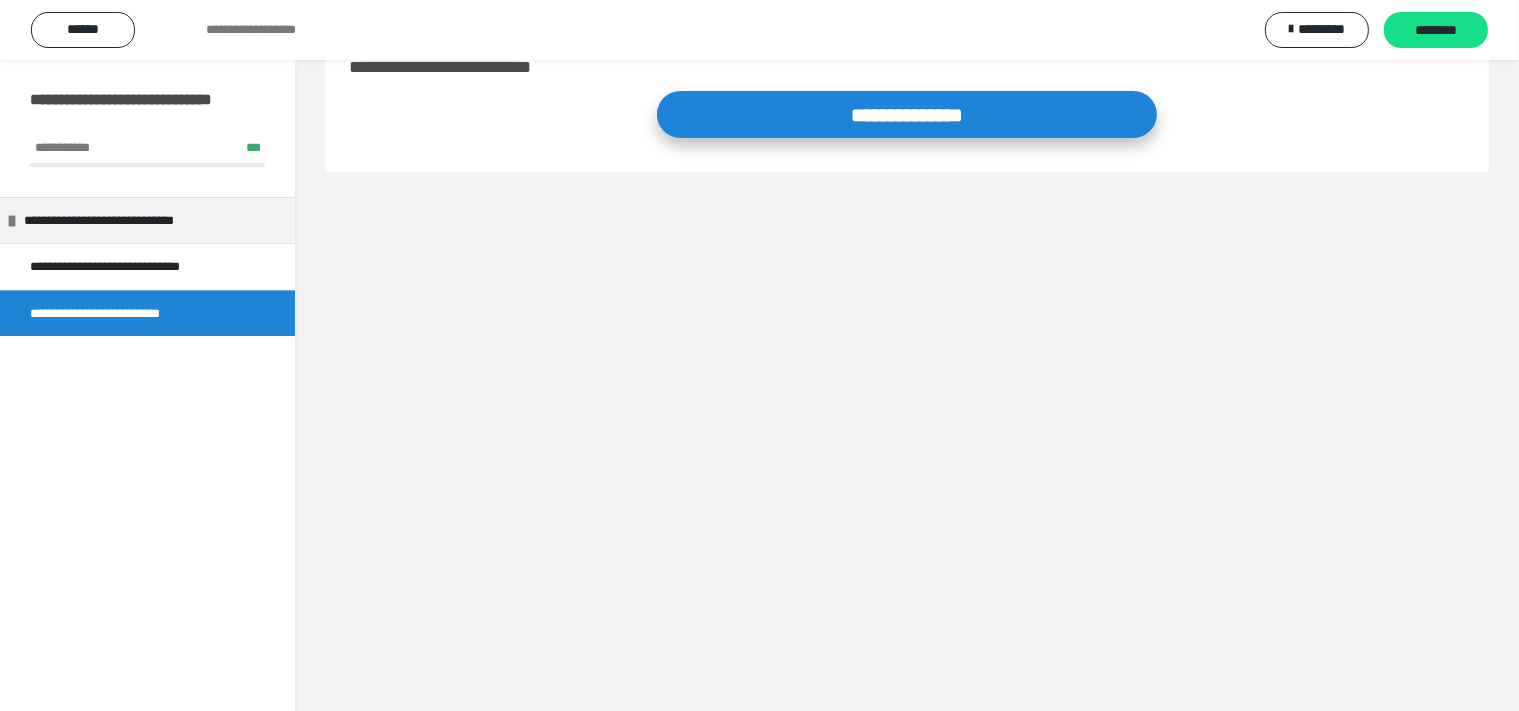click on "**********" at bounding box center [907, 114] 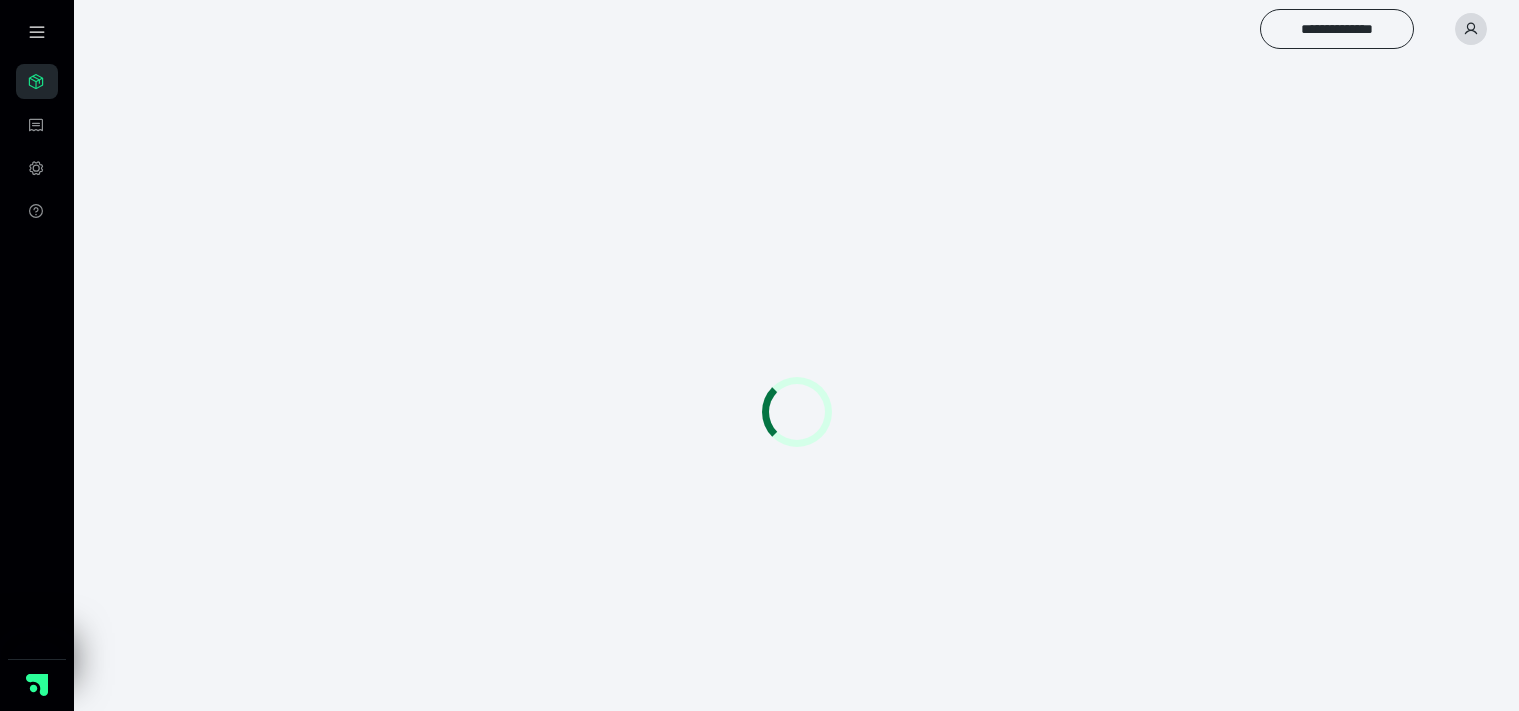 scroll, scrollTop: 0, scrollLeft: 0, axis: both 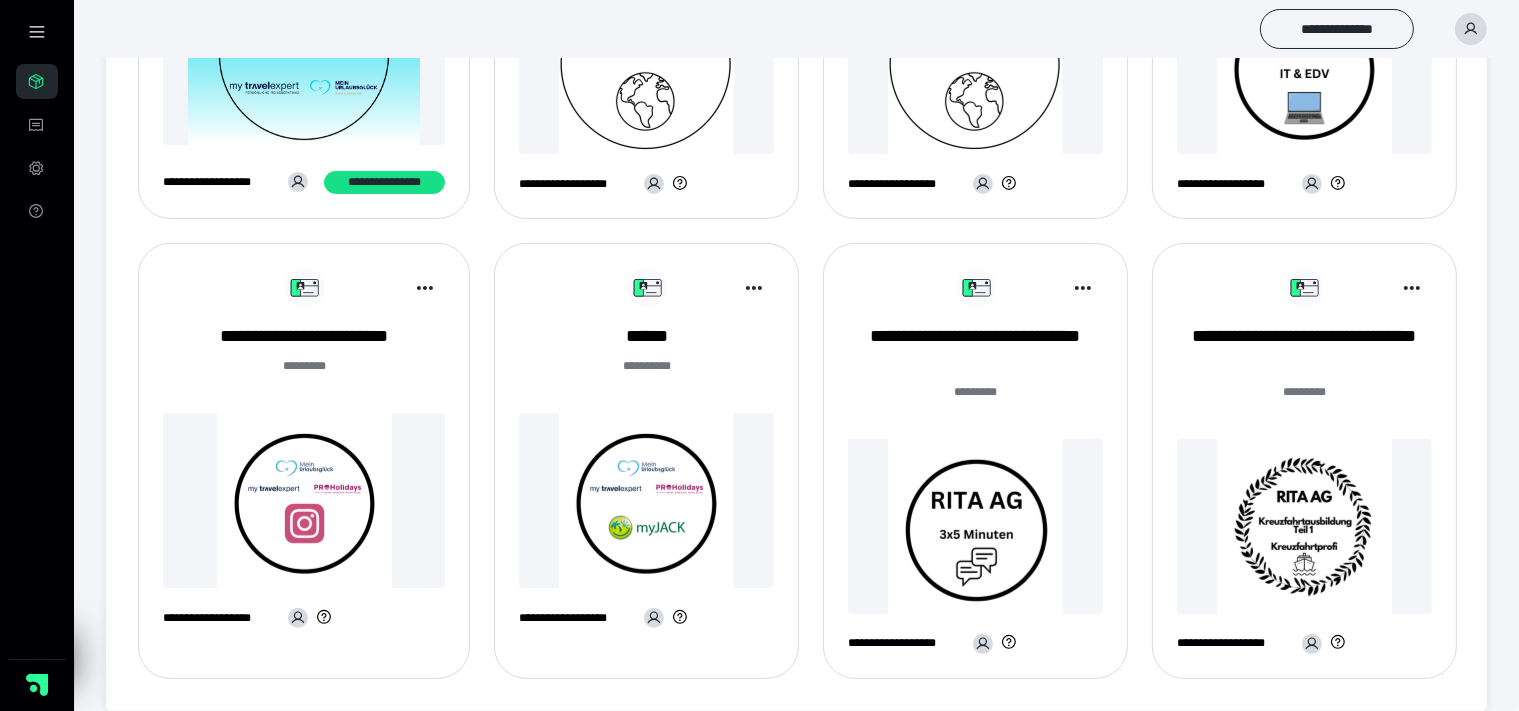 drag, startPoint x: 1530, startPoint y: 699, endPoint x: 1387, endPoint y: 470, distance: 269.98148 